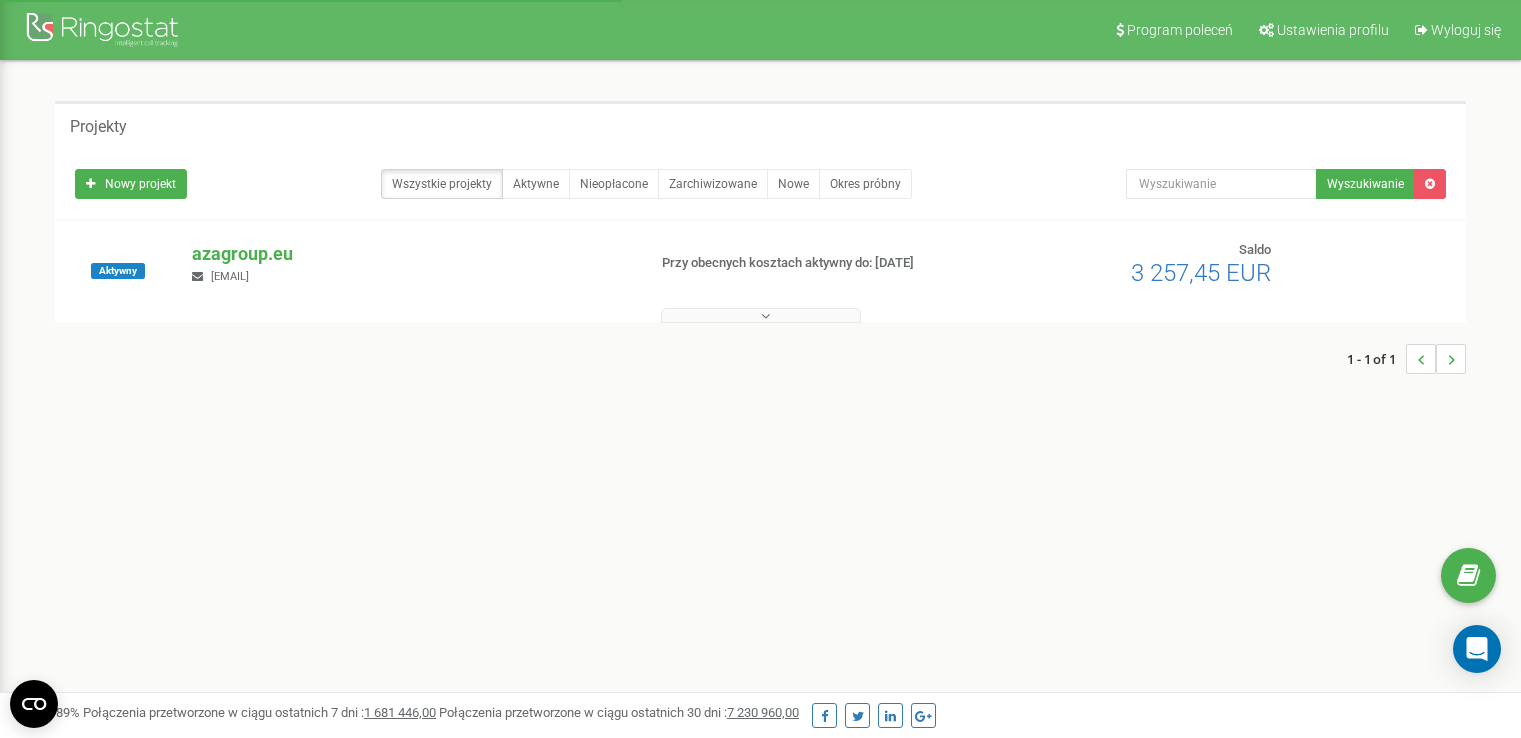 scroll, scrollTop: 0, scrollLeft: 0, axis: both 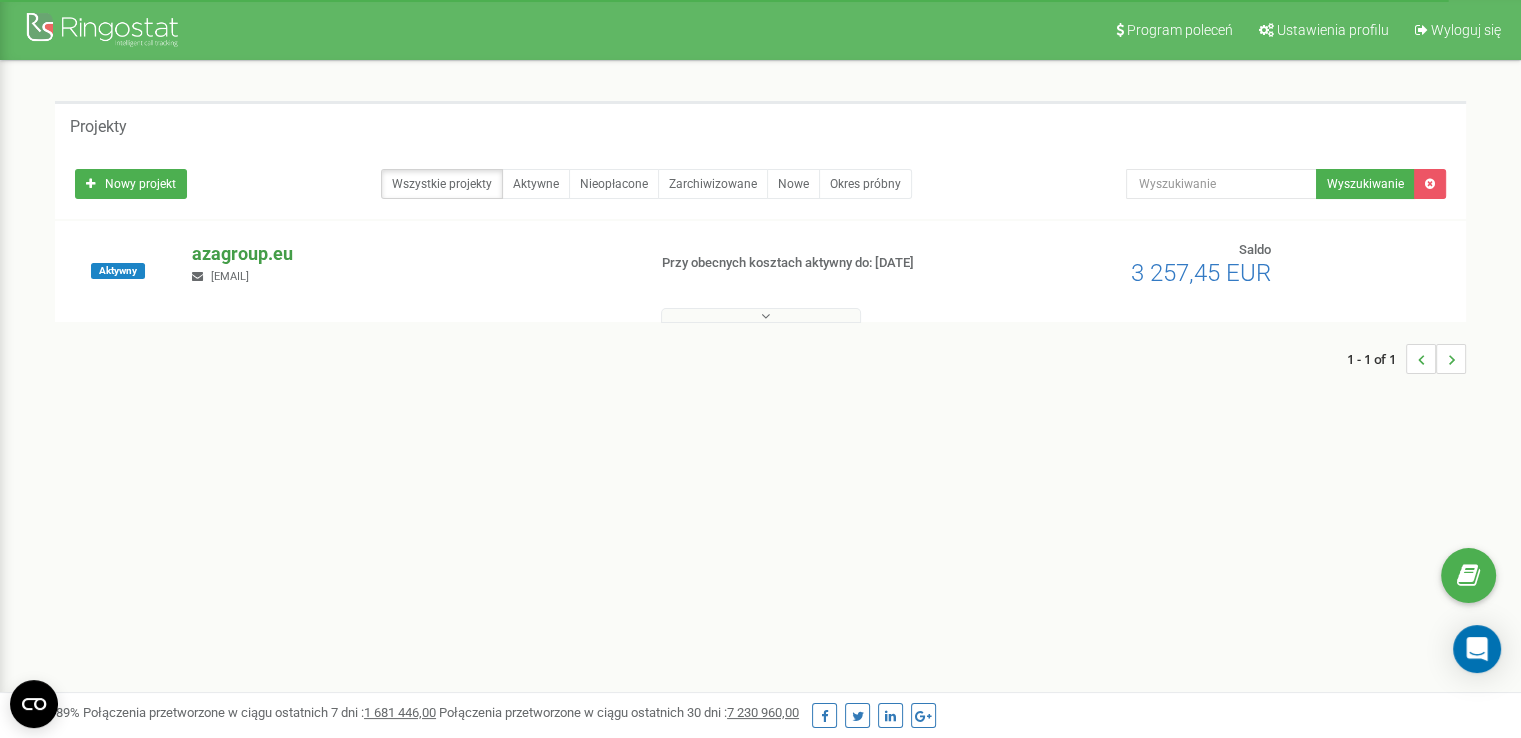 click on "azagroup.eu" at bounding box center [410, 254] 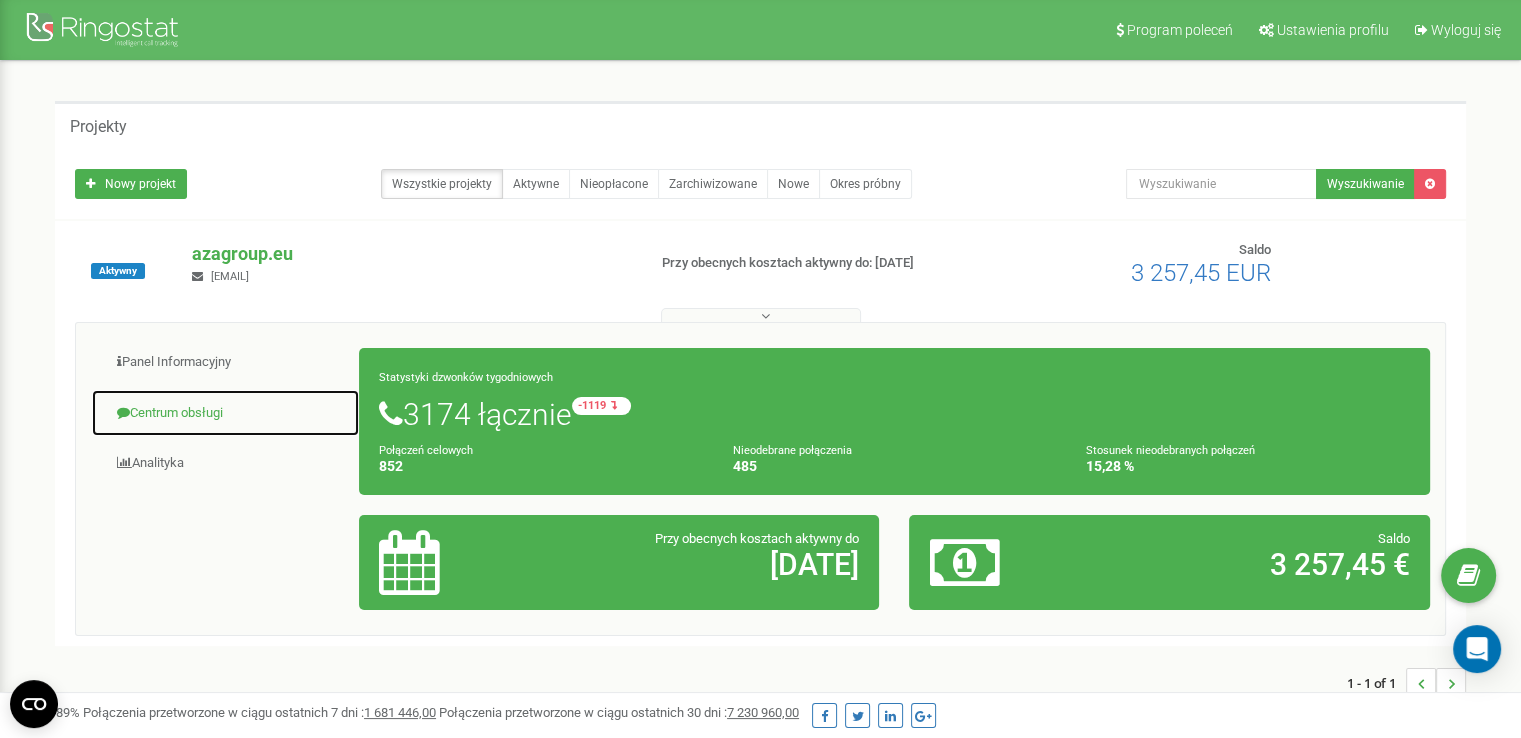 click on "Centrum obsługi" at bounding box center [225, 413] 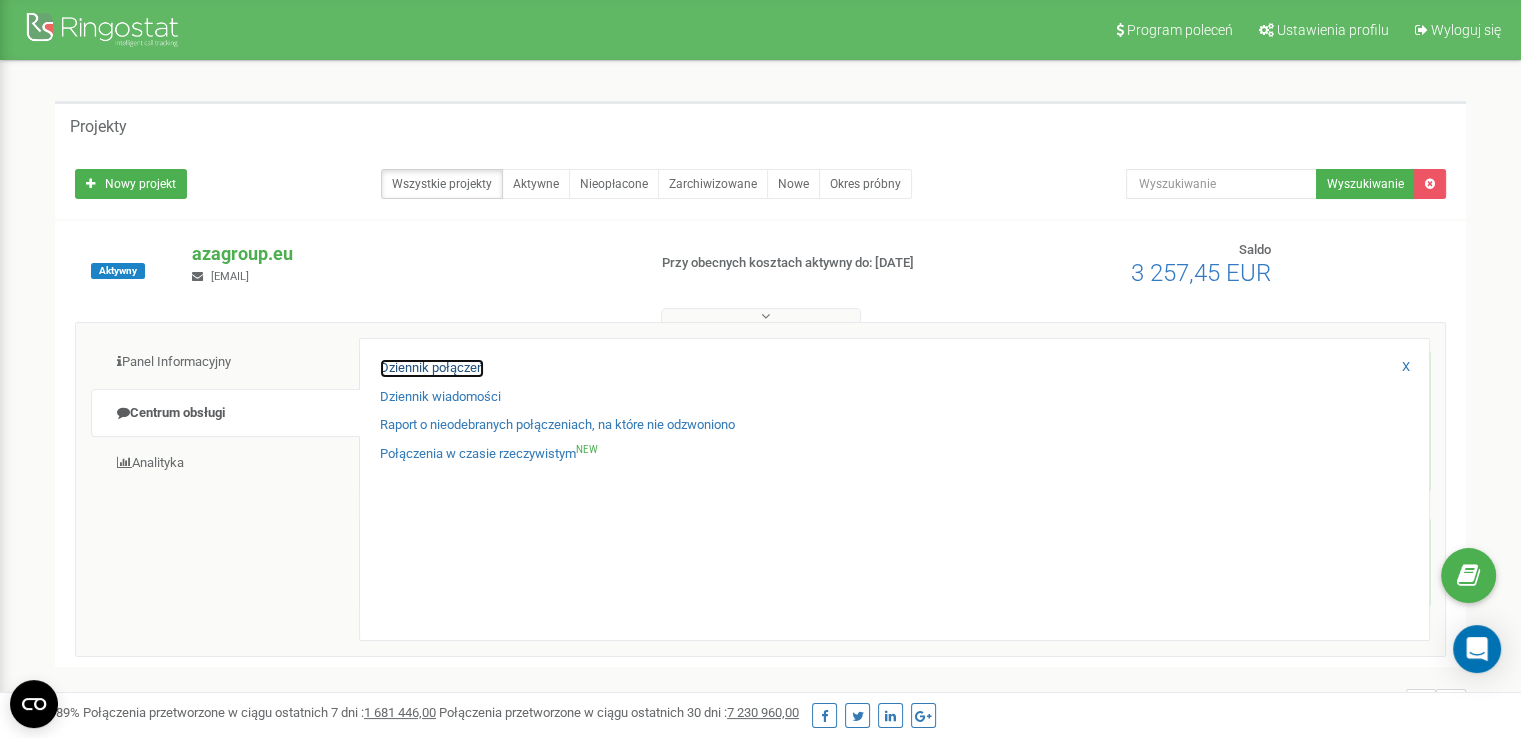 click on "Dziennik połączeń" at bounding box center [432, 368] 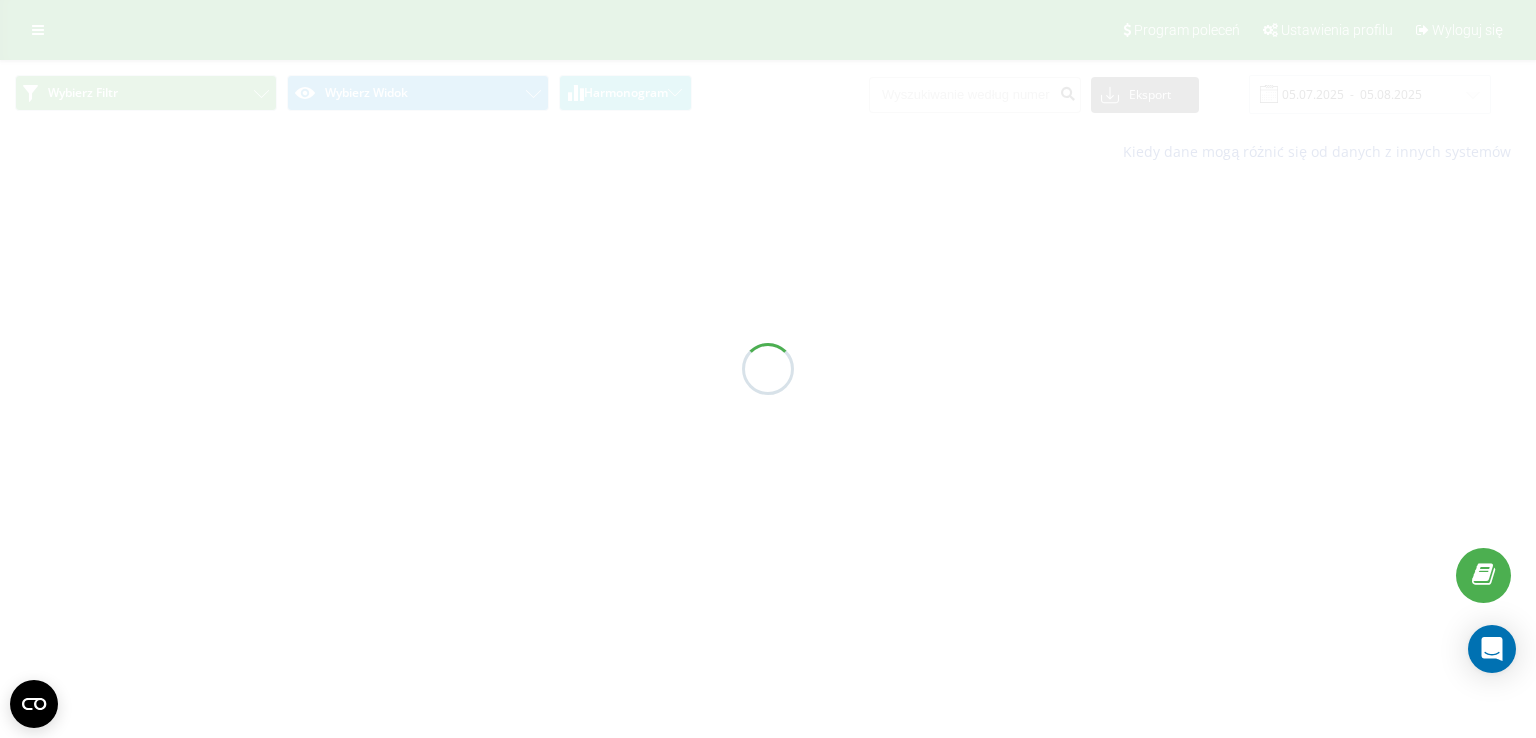 scroll, scrollTop: 0, scrollLeft: 0, axis: both 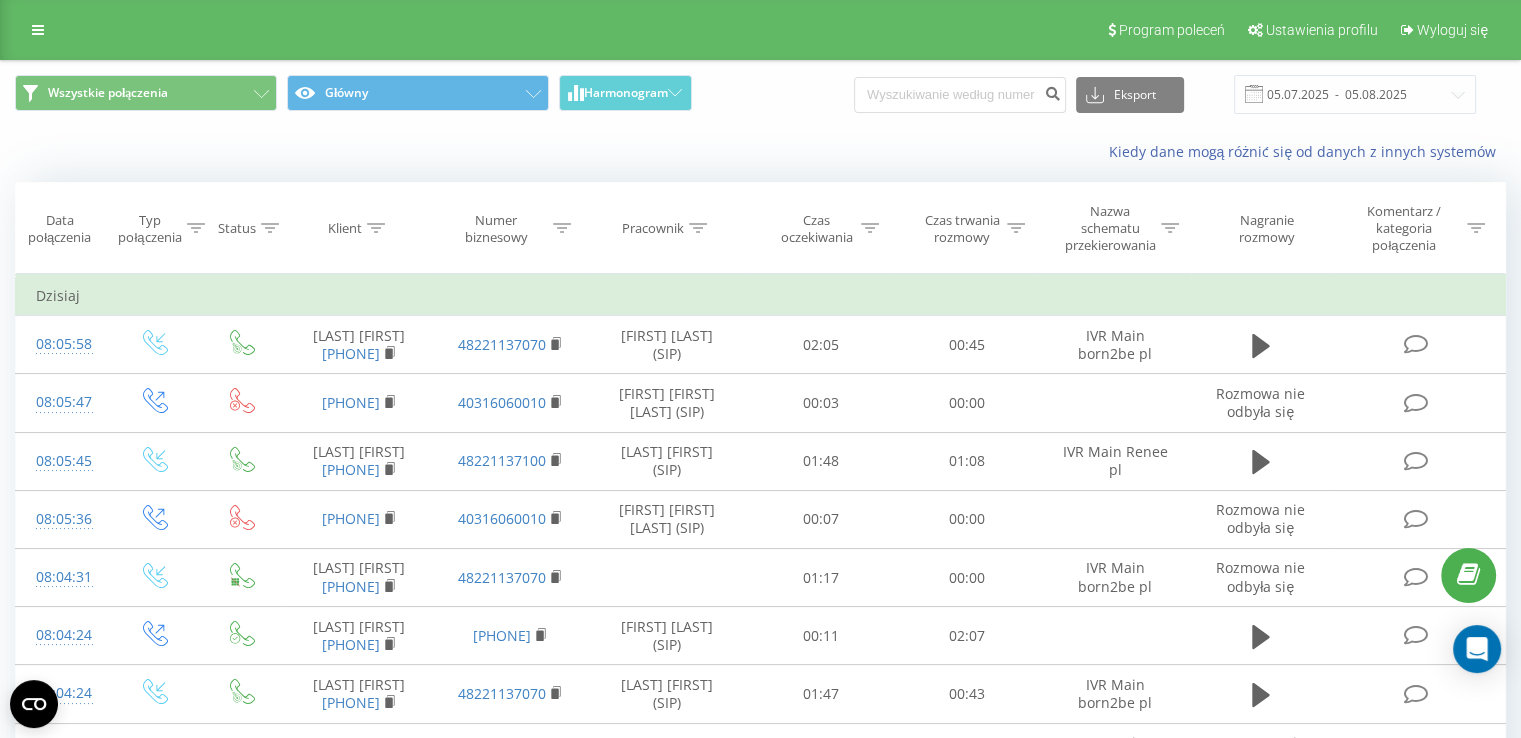 click on "Typ połączenia" at bounding box center [149, 229] 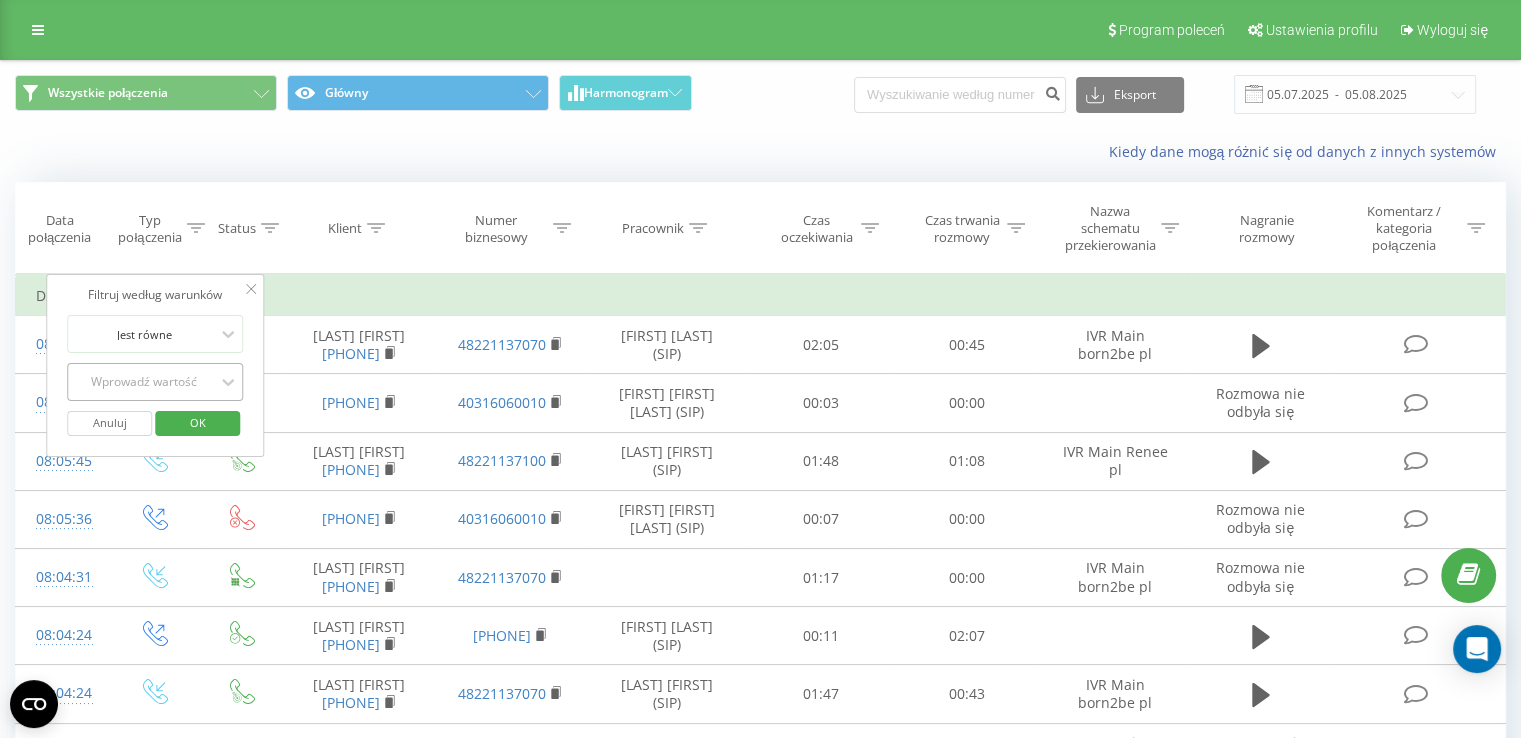 click on "Wprowadź wartość" at bounding box center (144, 382) 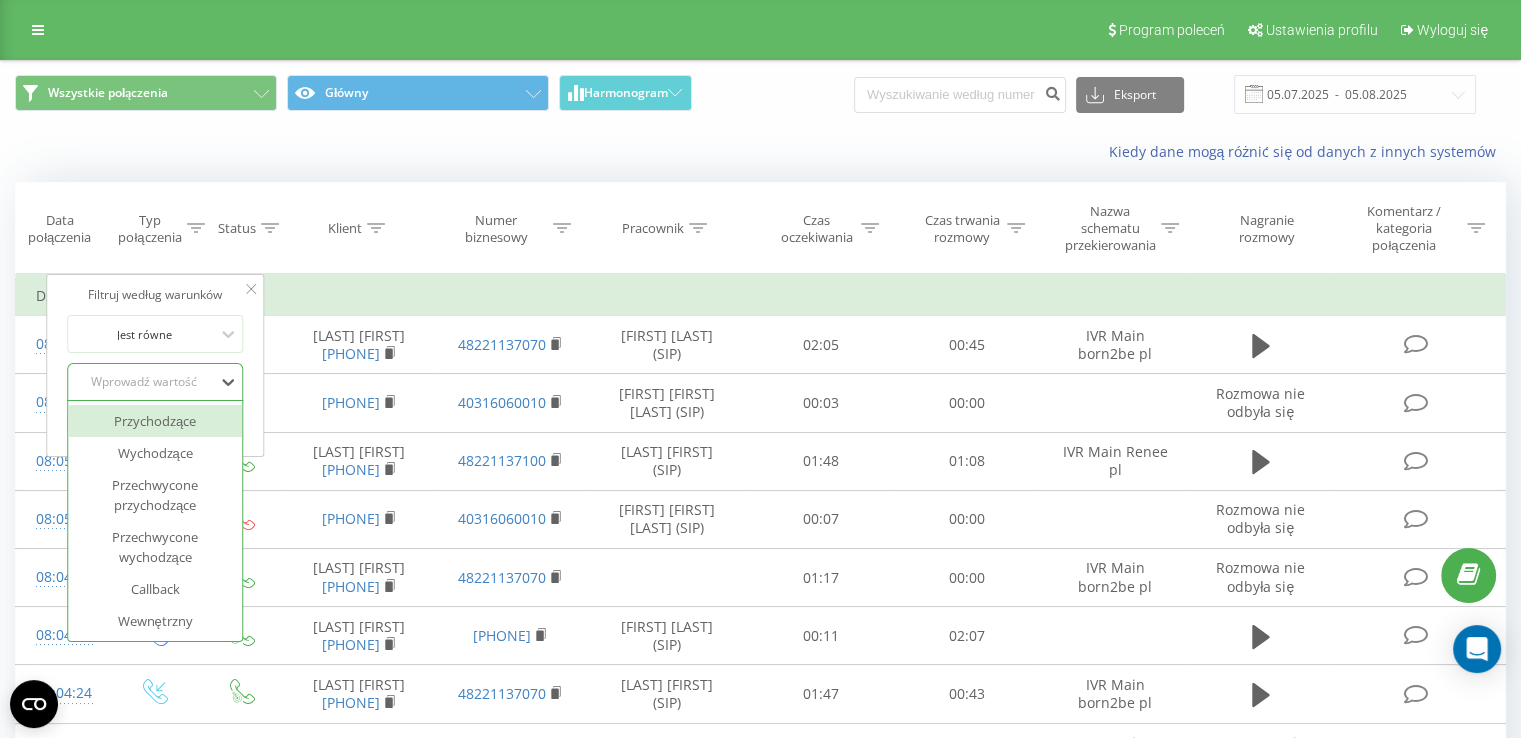 click on "Przychodzące" at bounding box center (155, 421) 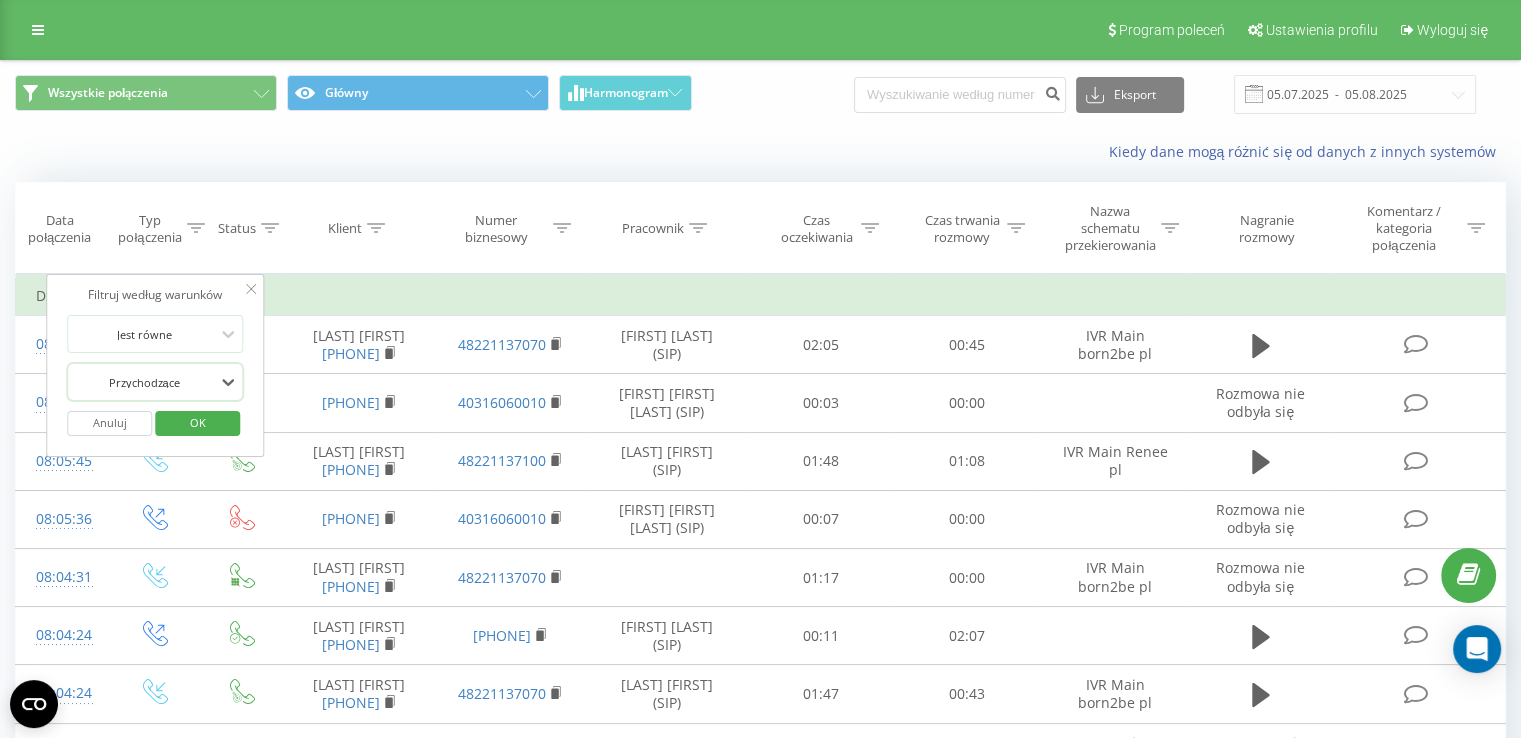 click on "OK" at bounding box center (198, 422) 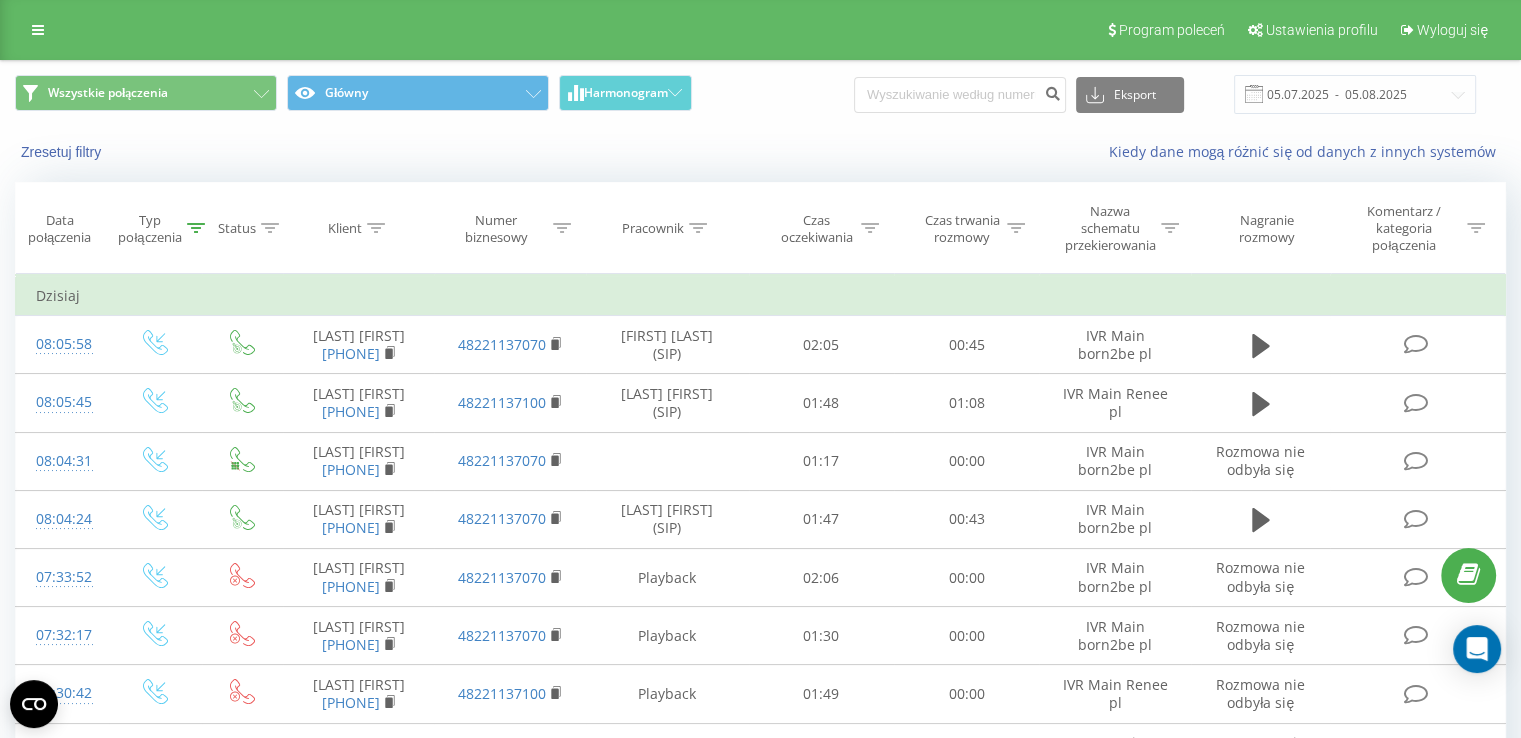 click on "Status" at bounding box center (237, 228) 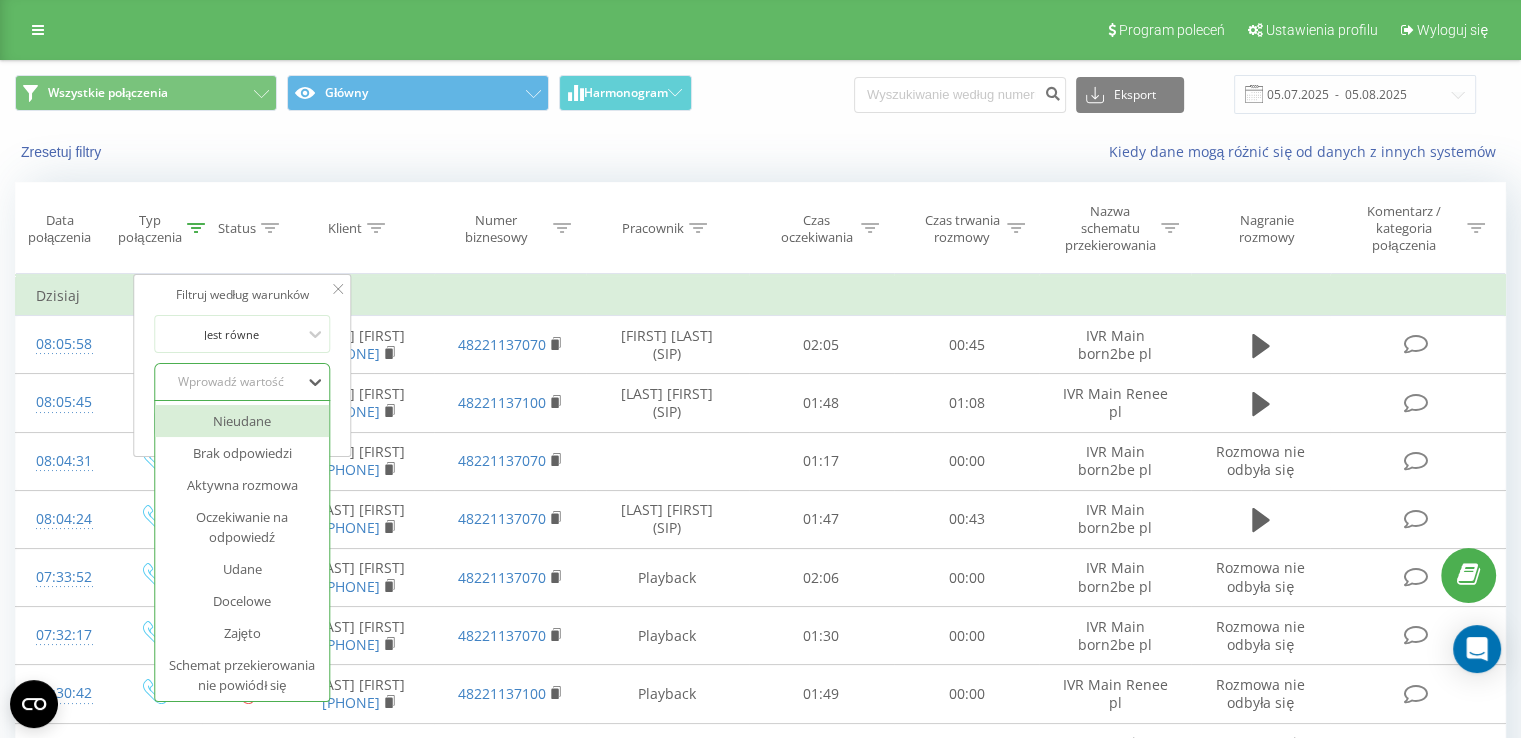 click on "Wprowadź wartość" at bounding box center (232, 382) 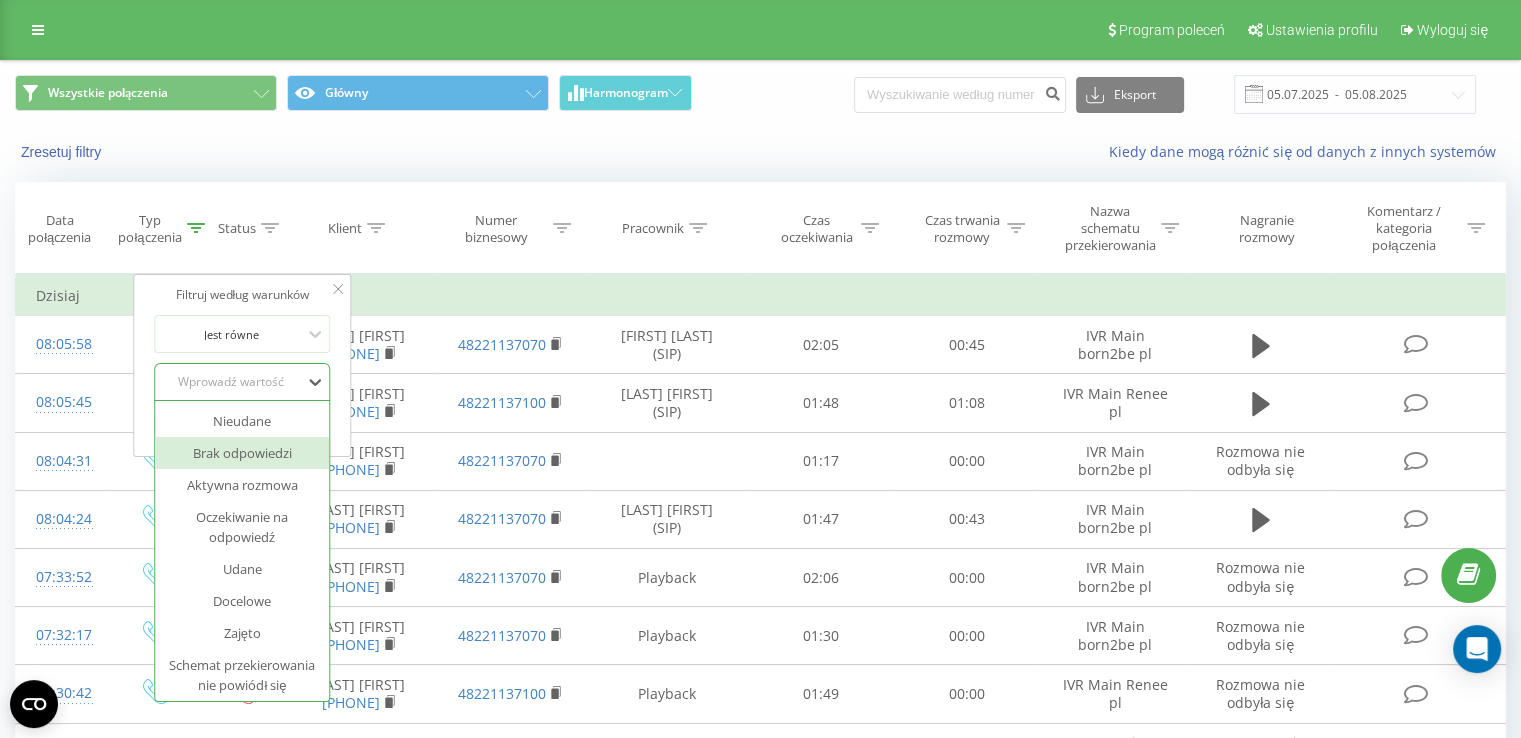 click on "Brak odpowiedzi" at bounding box center (243, 453) 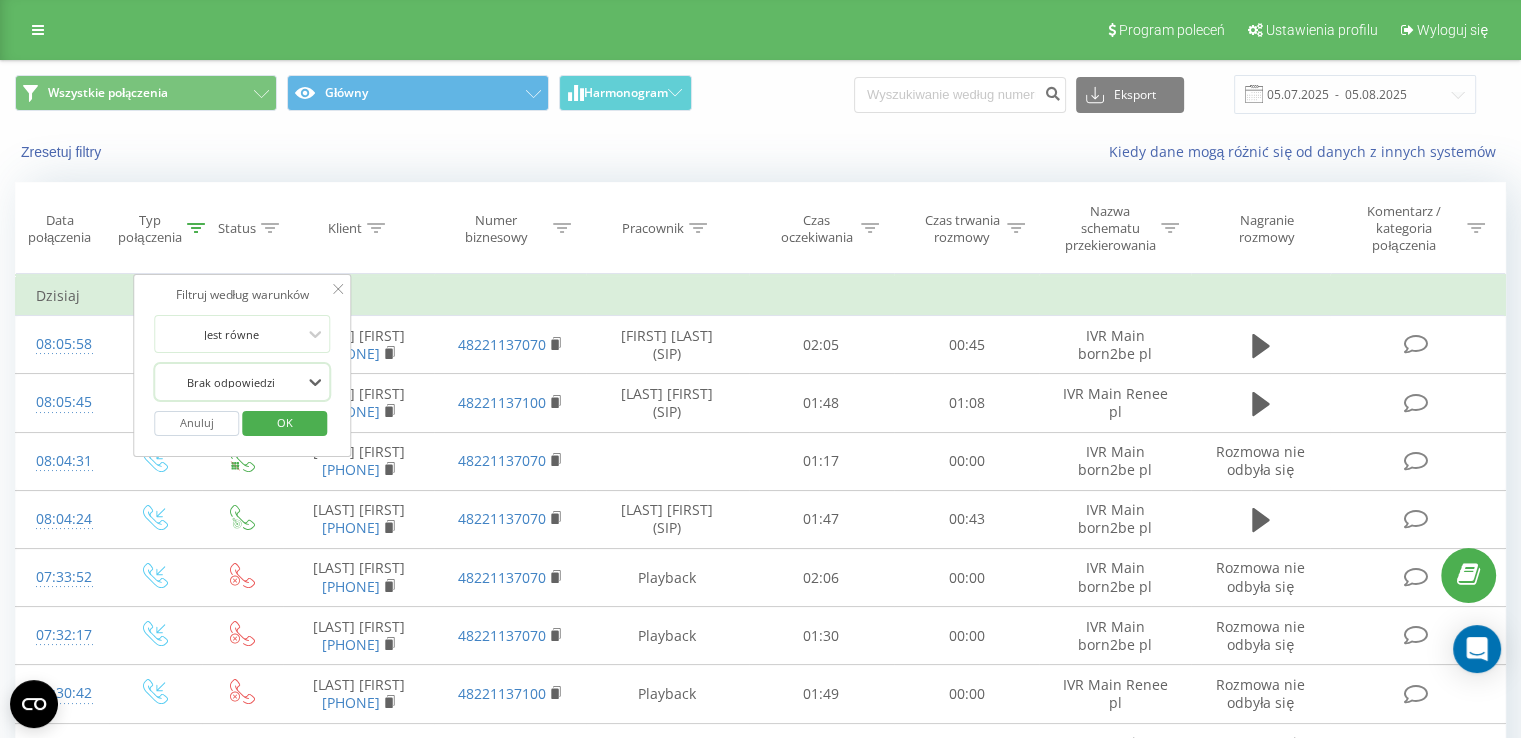 click on "OK" at bounding box center [285, 422] 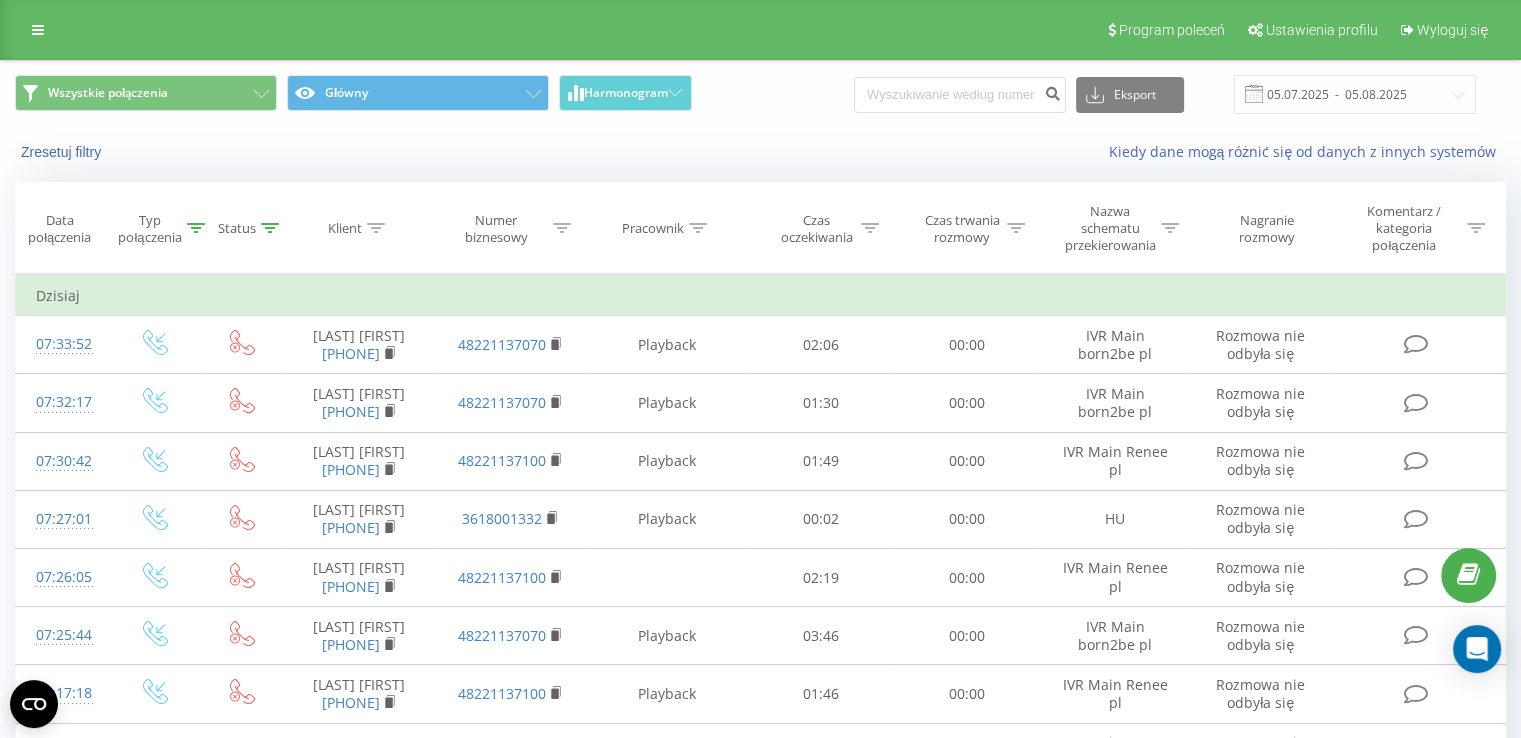 click on "Numer biznesowy" at bounding box center (496, 229) 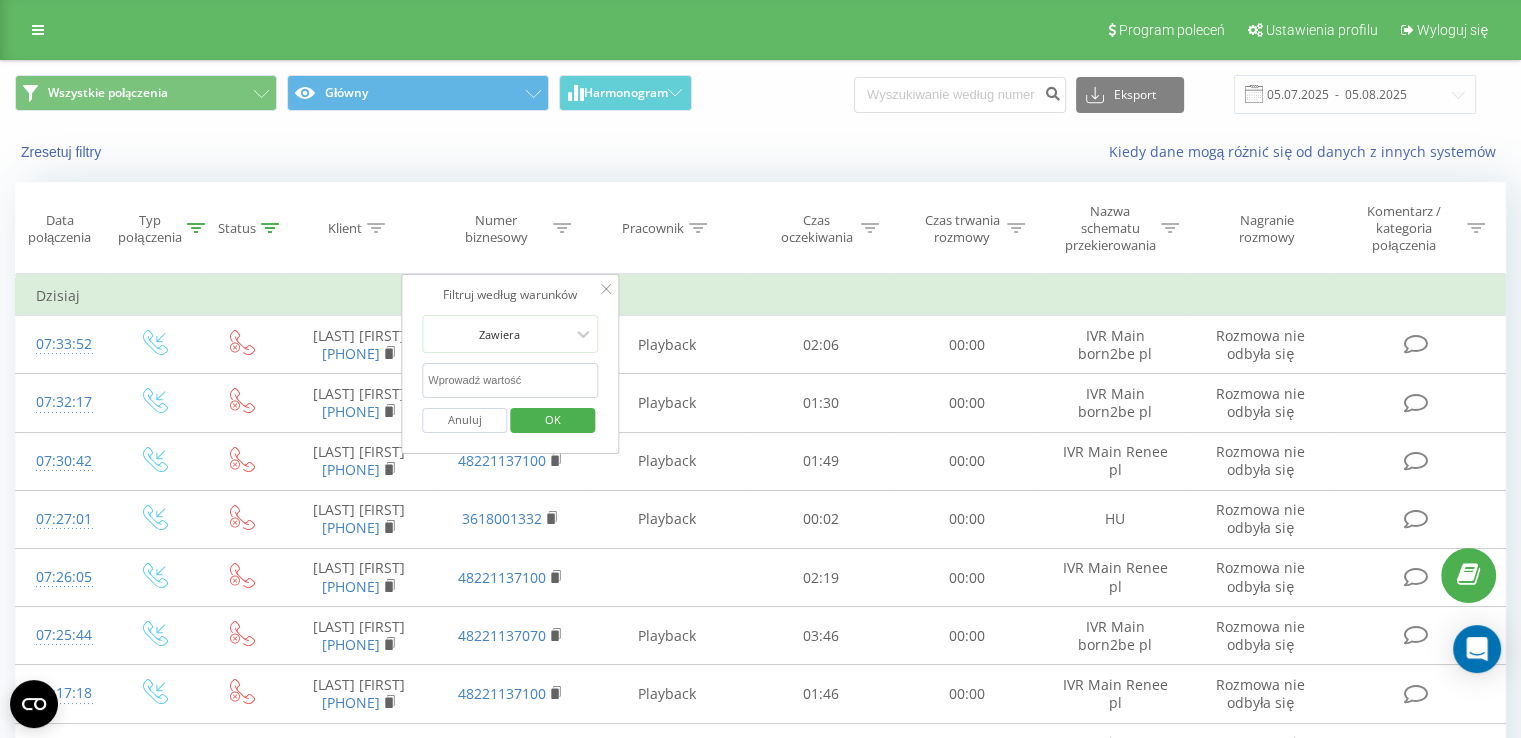 drag, startPoint x: 539, startPoint y: 371, endPoint x: 544, endPoint y: 395, distance: 24.5153 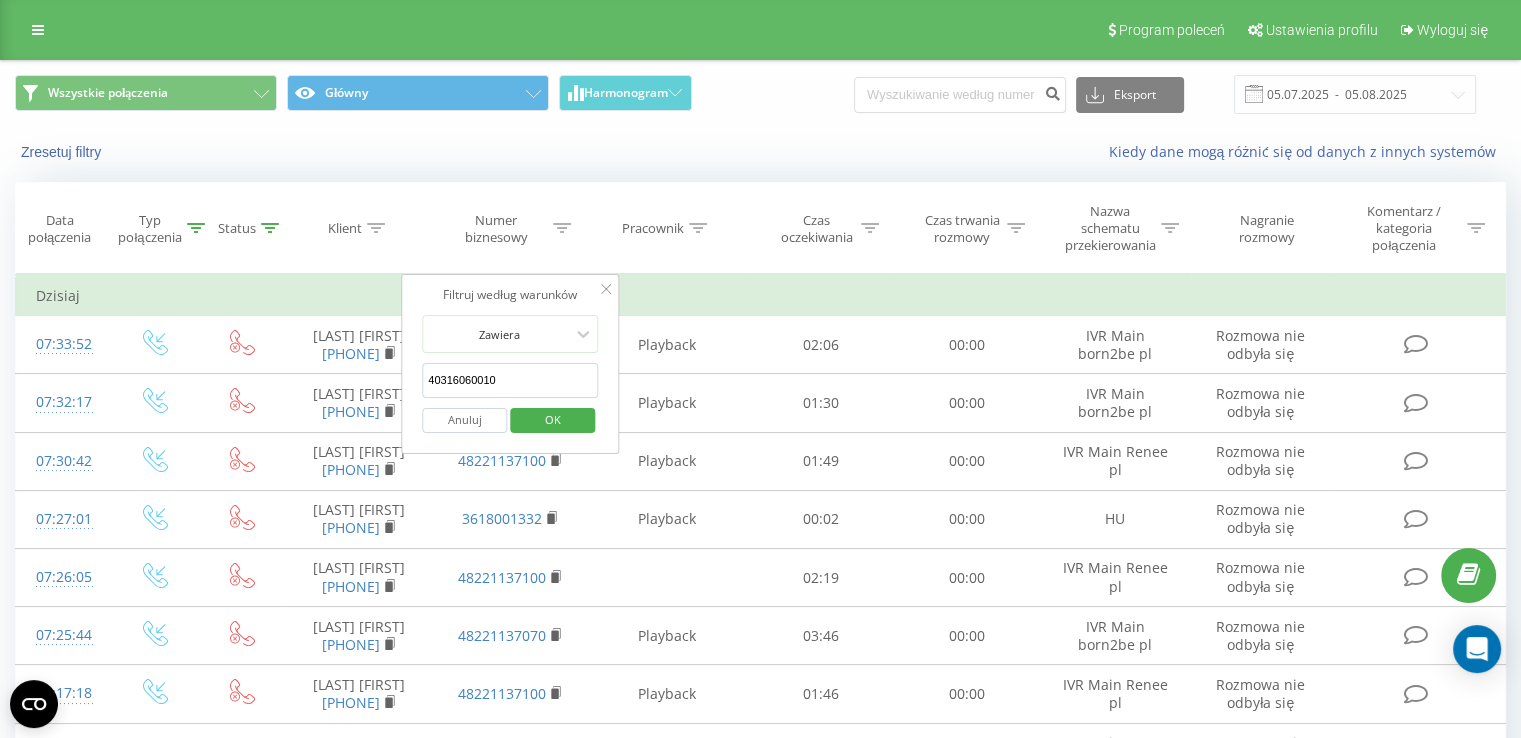 click on "OK" at bounding box center [553, 419] 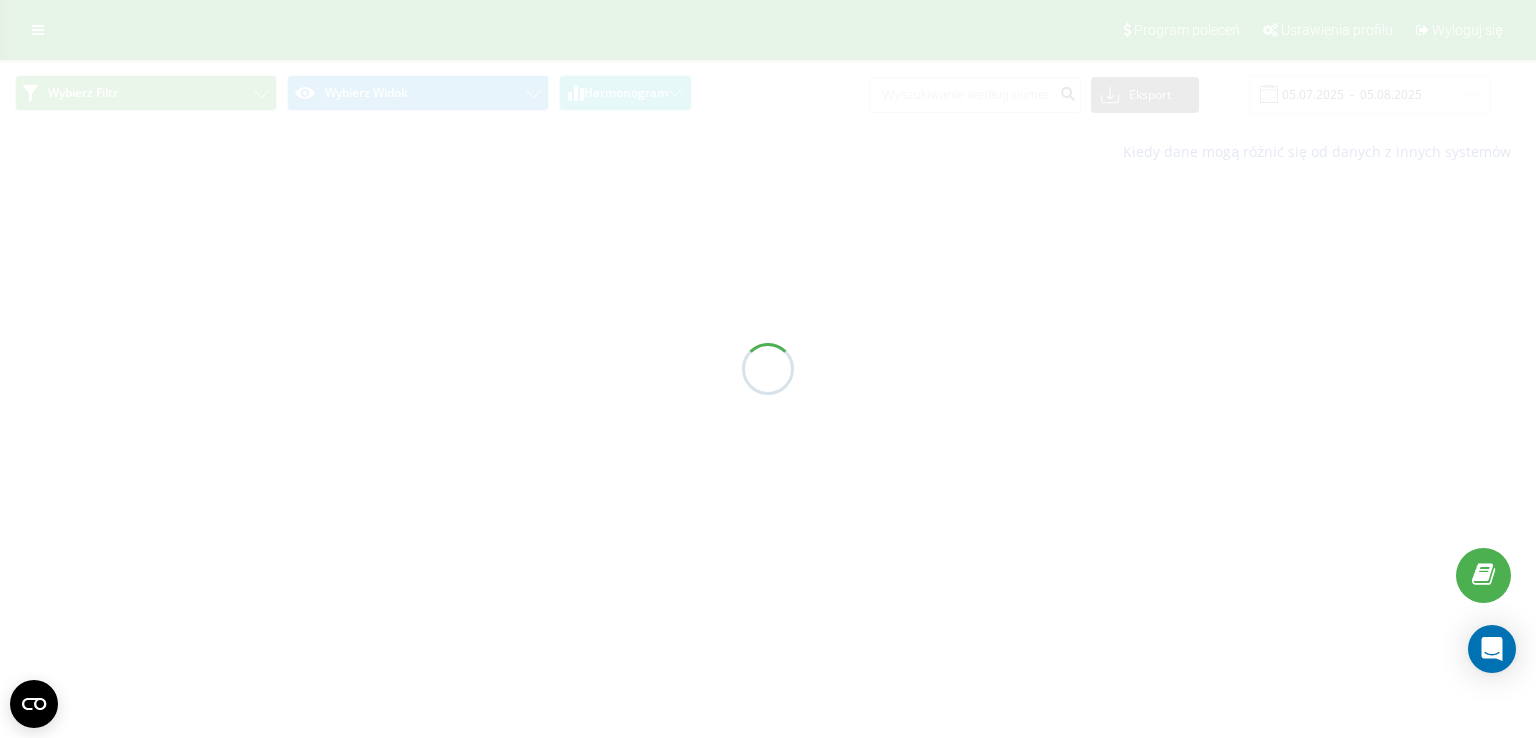 scroll, scrollTop: 0, scrollLeft: 0, axis: both 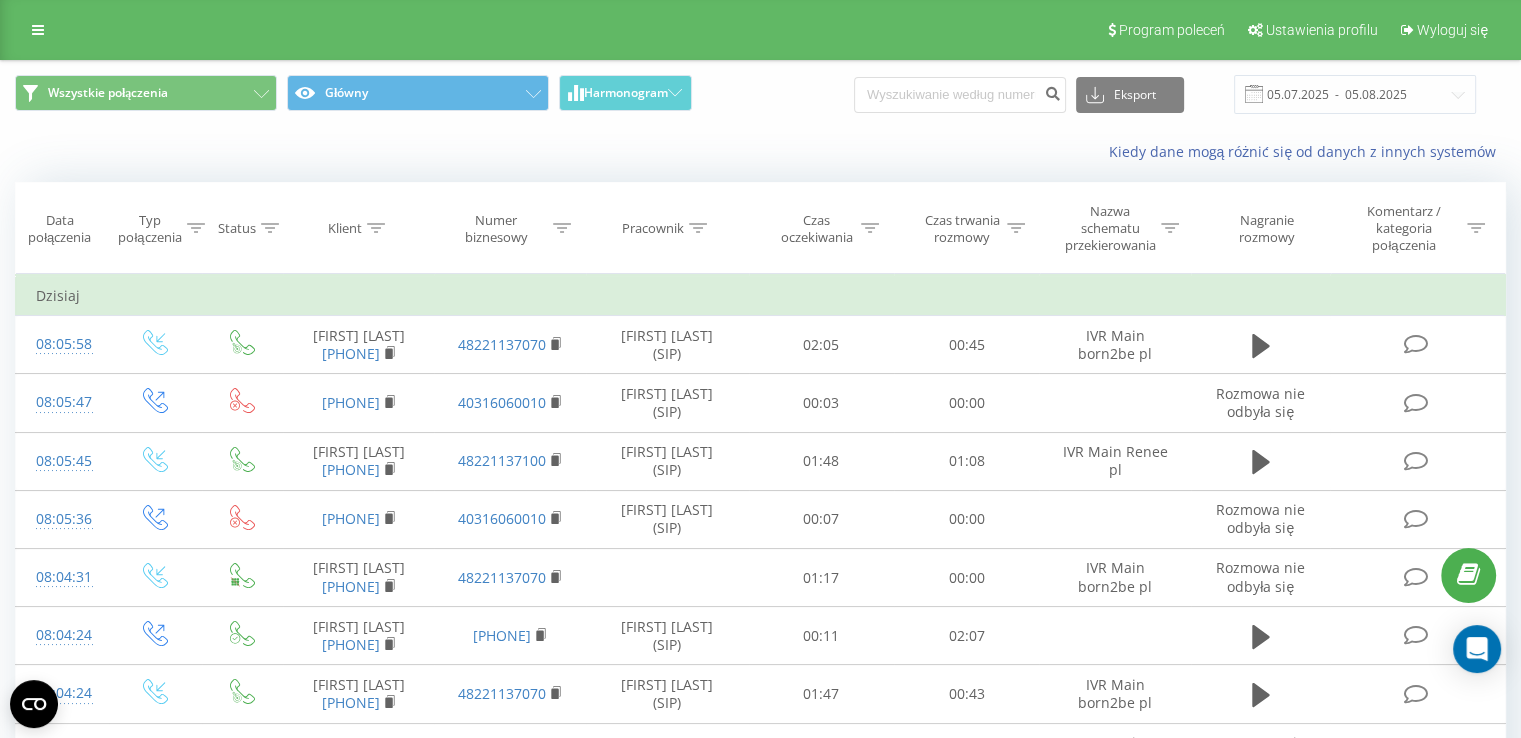 click on "Typ połączenia" at bounding box center (149, 229) 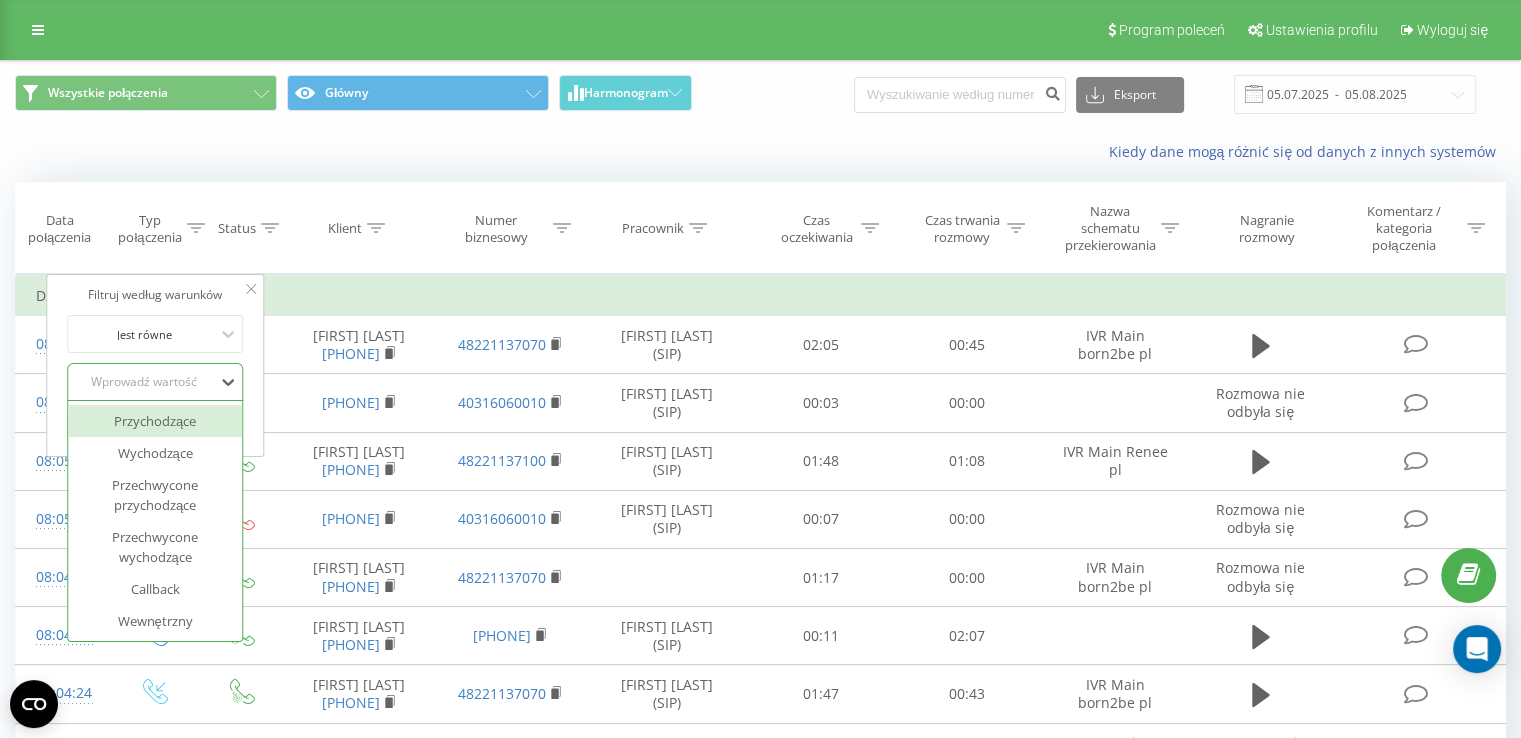 click on "Wprowadź wartość" at bounding box center [144, 382] 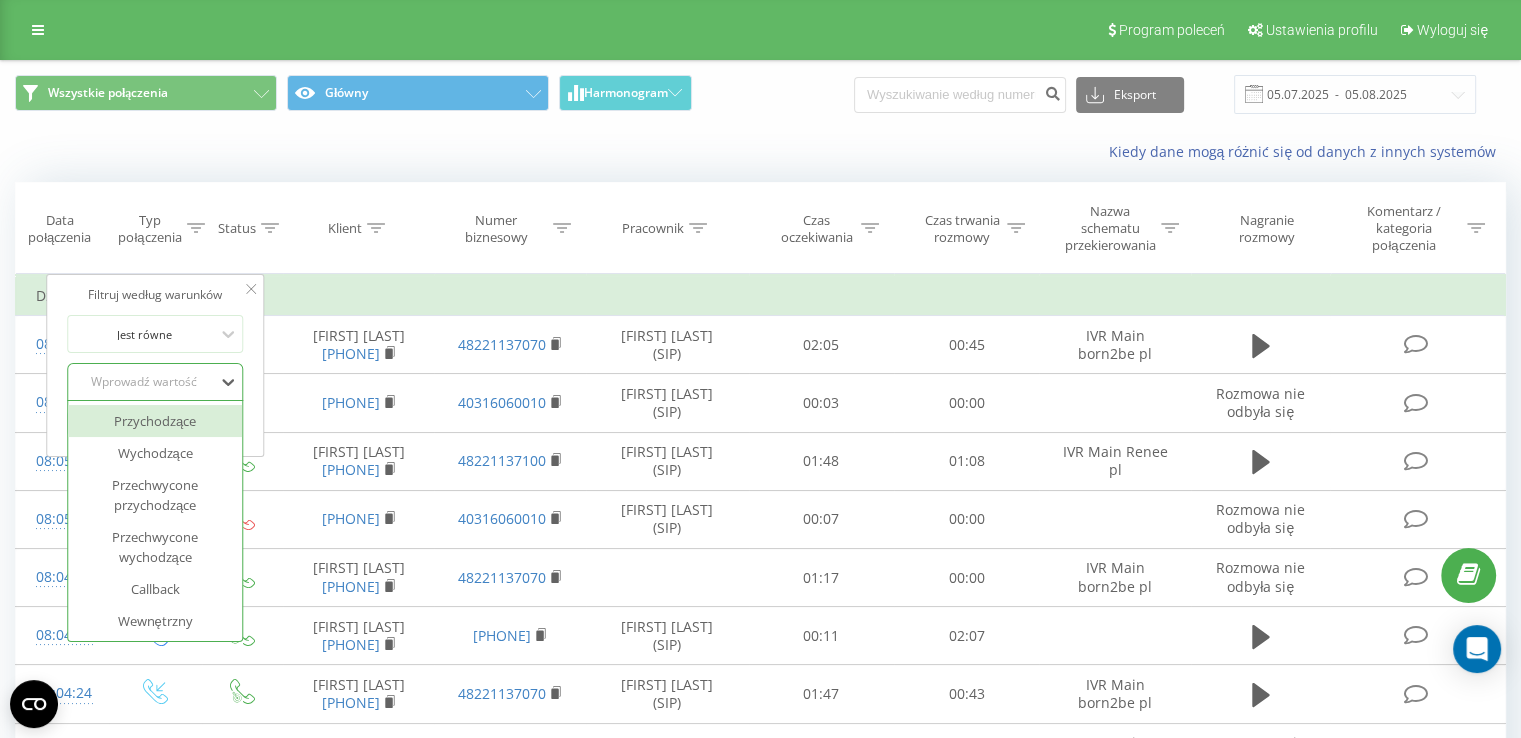click on "Przychodzące" at bounding box center (155, 421) 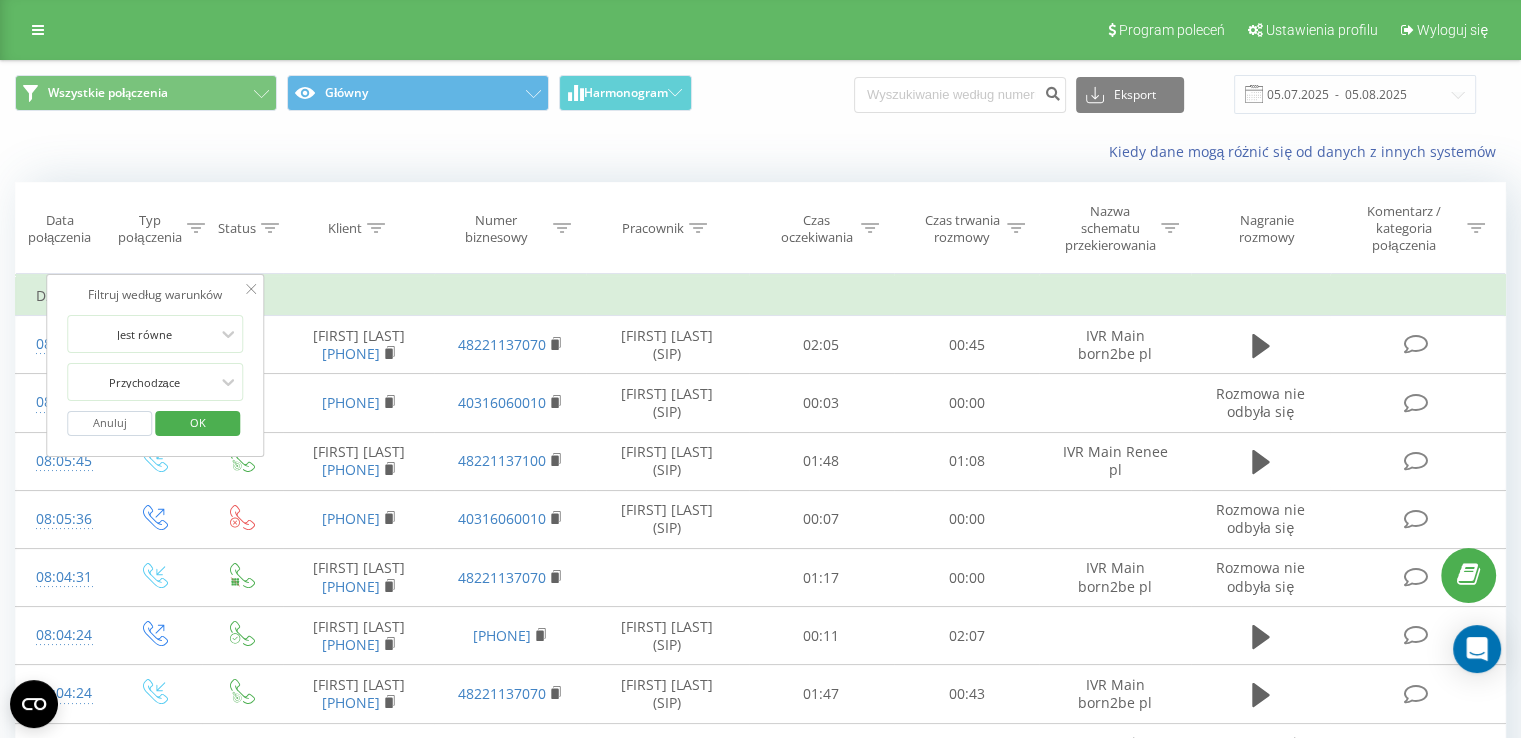 drag, startPoint x: 180, startPoint y: 417, endPoint x: 297, endPoint y: 345, distance: 137.37904 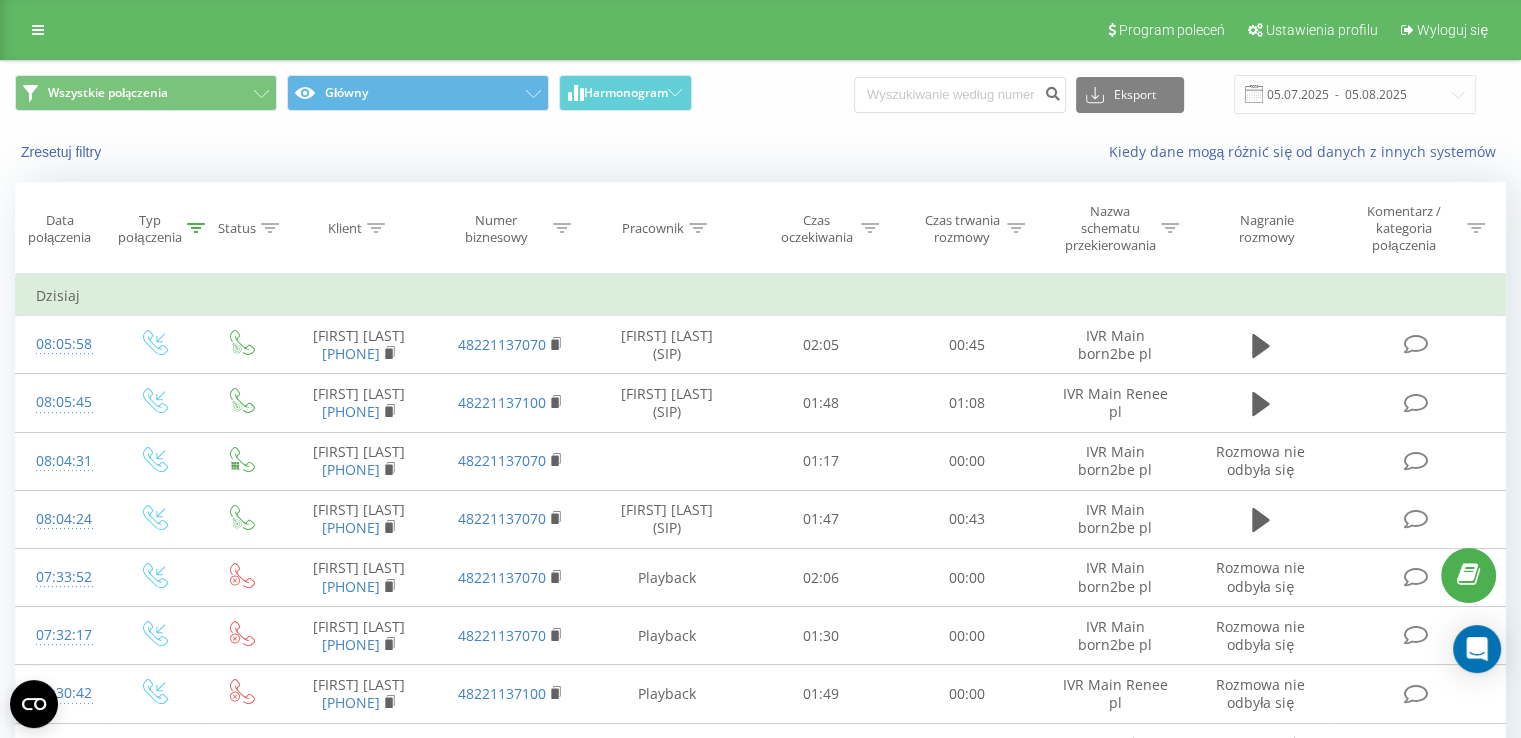 click on "Status" at bounding box center [248, 228] 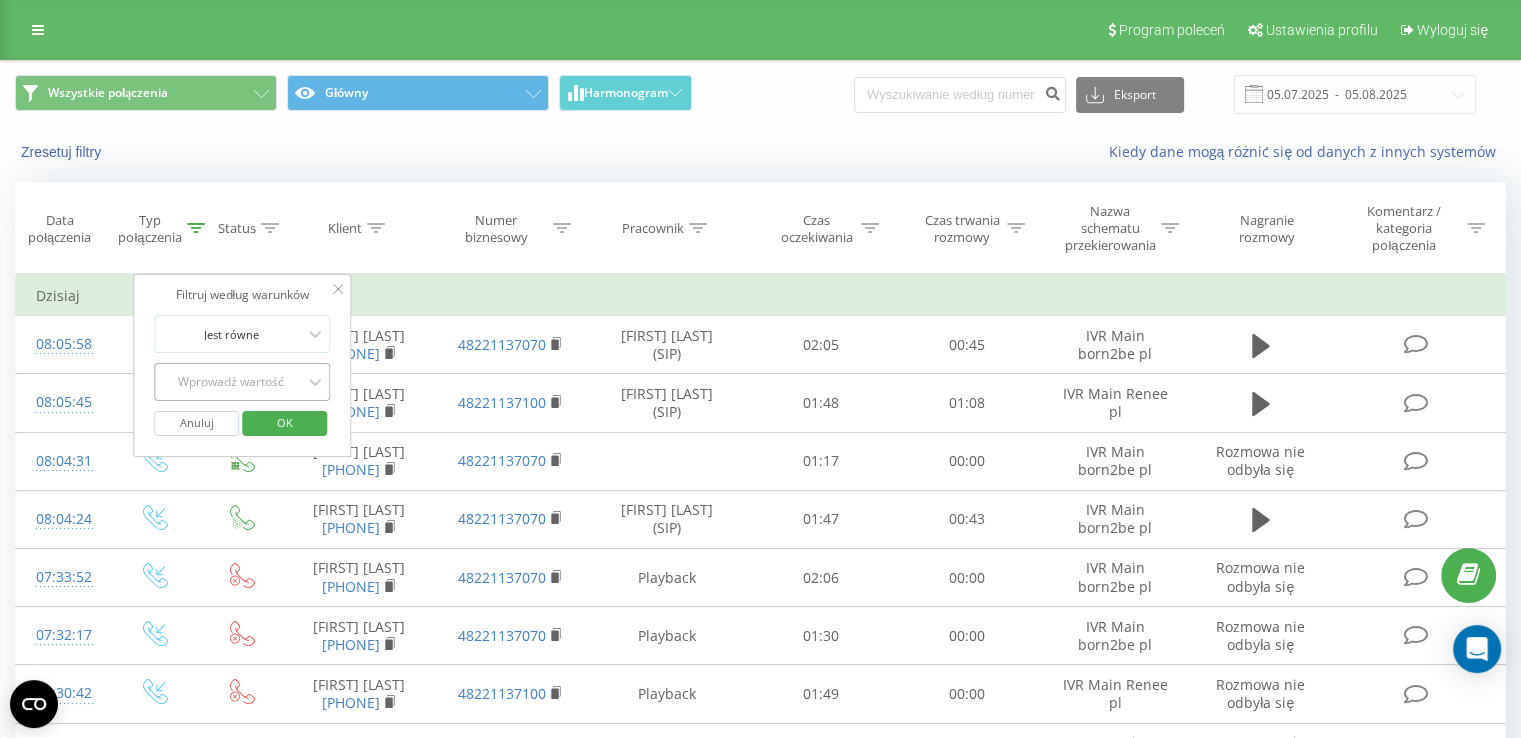 click on "Wprowadź wartość" at bounding box center (232, 382) 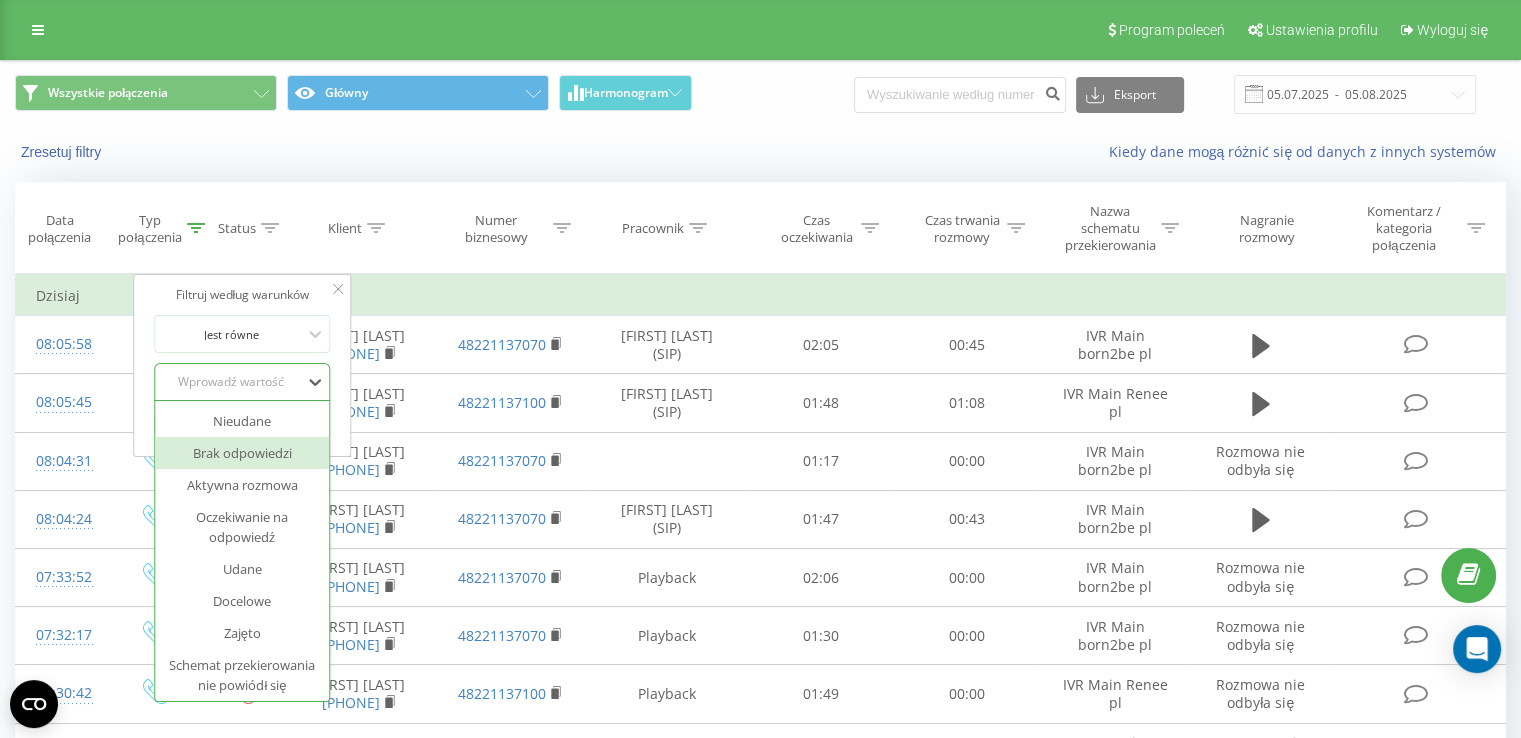 click on "Brak odpowiedzi" at bounding box center [243, 453] 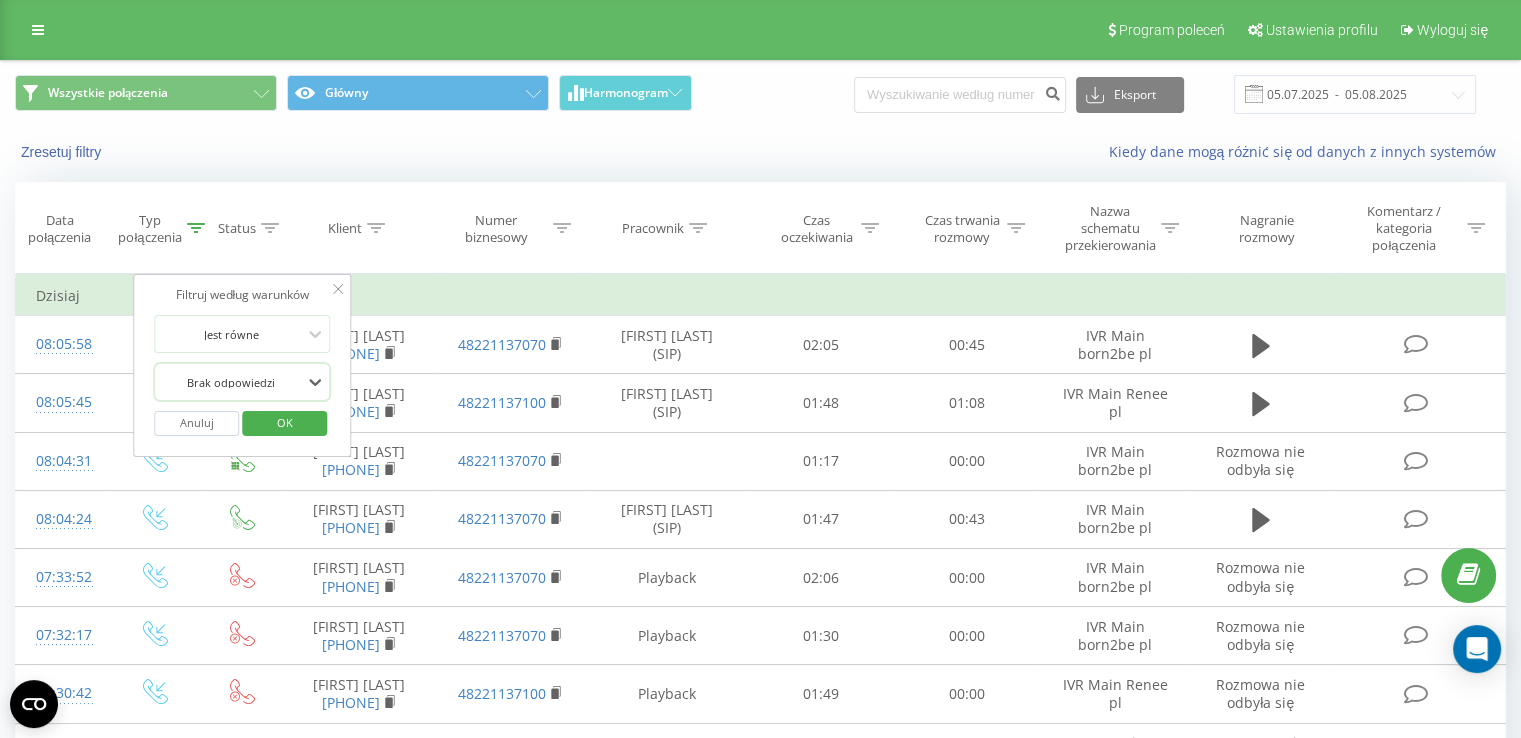 click on "OK" at bounding box center [285, 422] 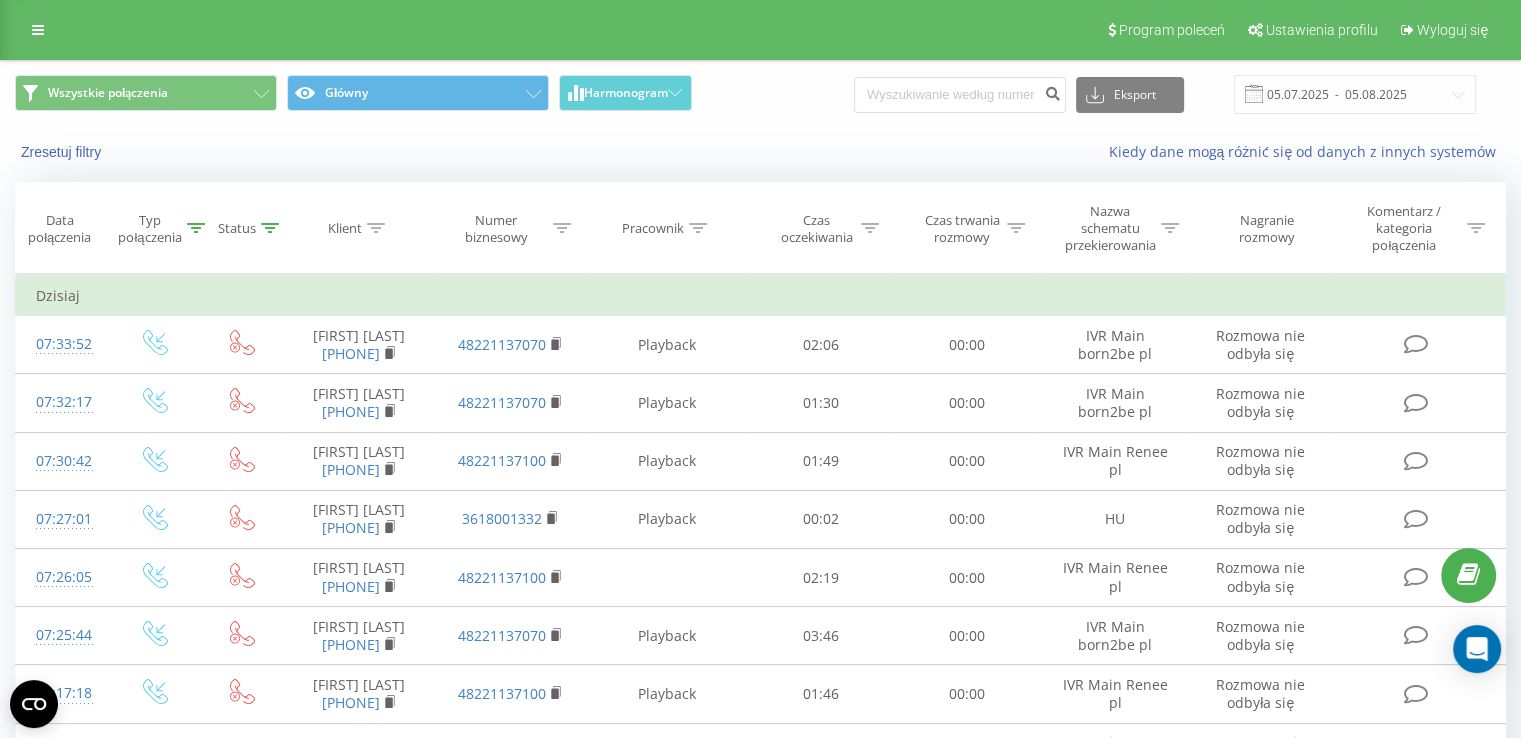 click on "Numer biznesowy" at bounding box center (496, 229) 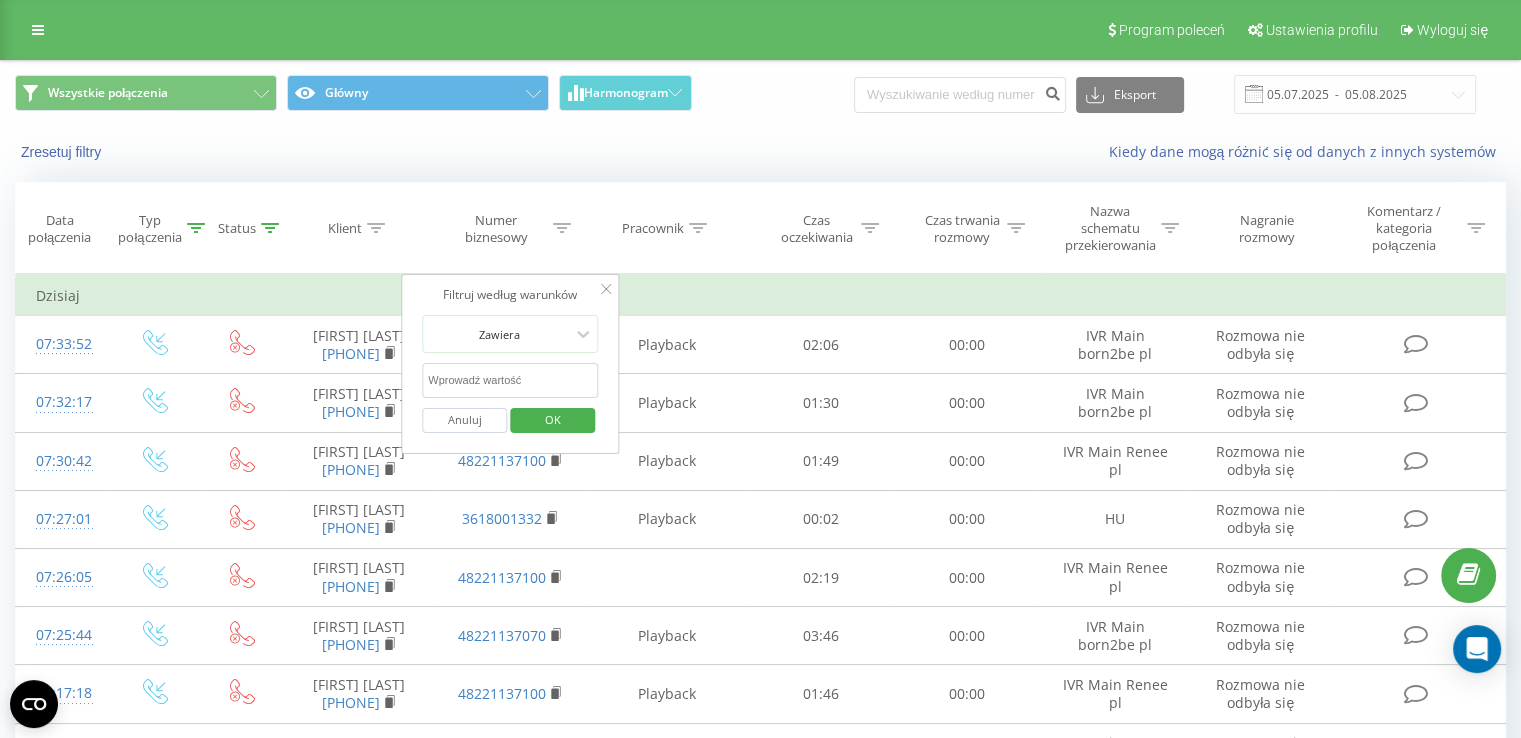 click at bounding box center [510, 380] 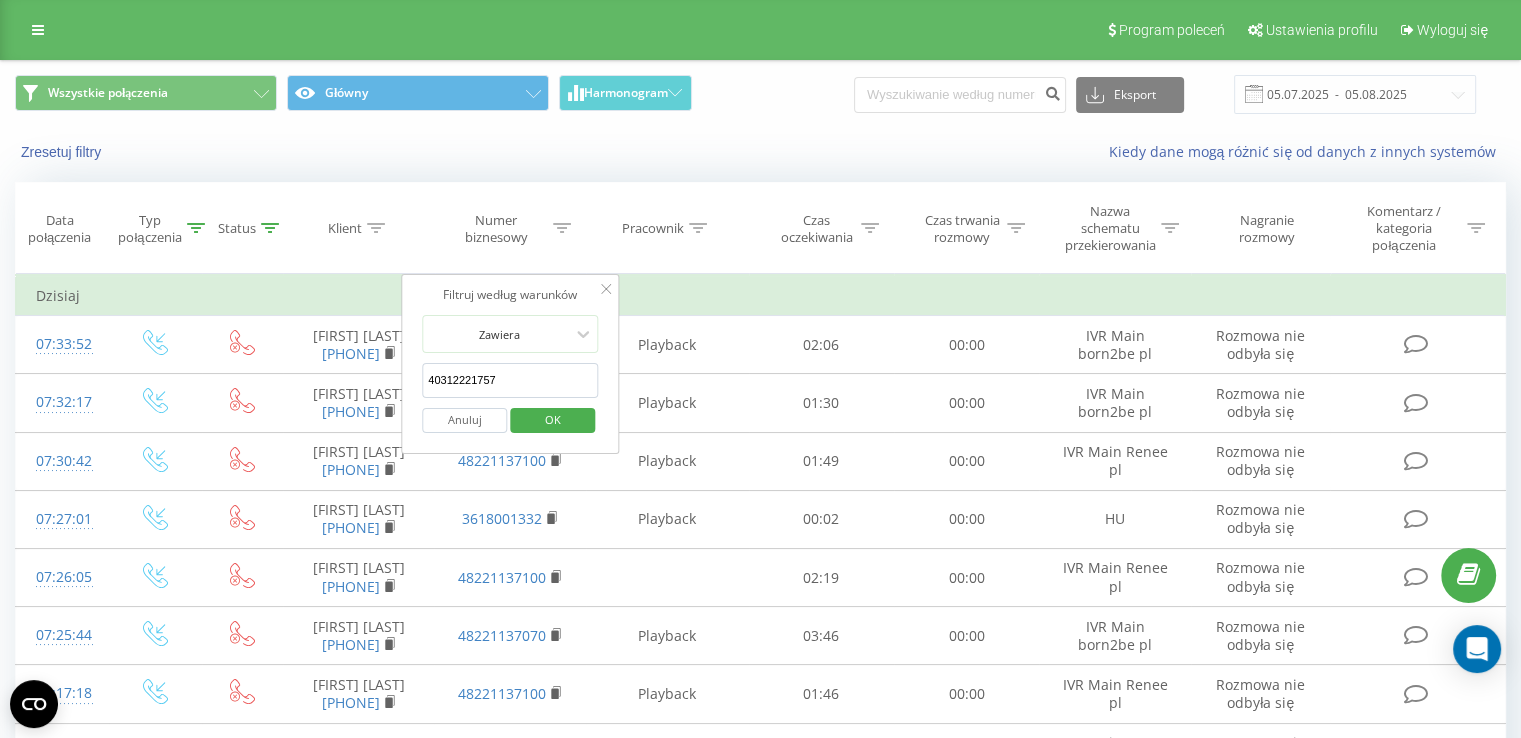 click on "OK" at bounding box center (553, 419) 